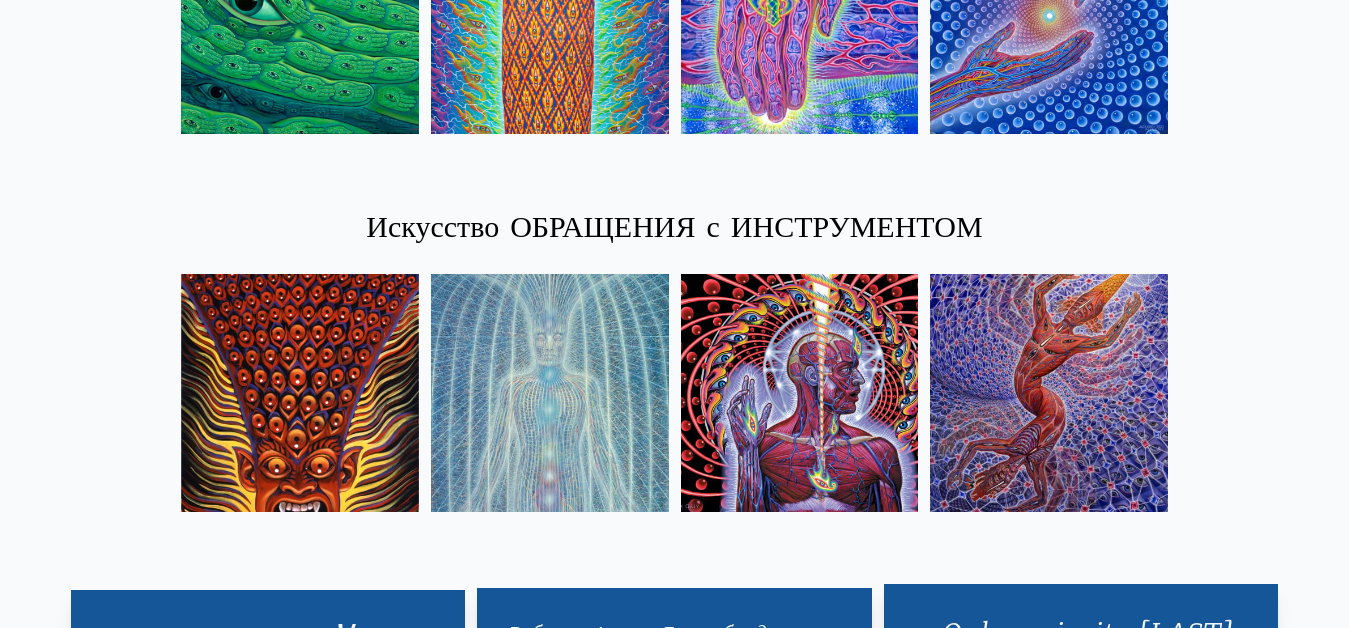 scroll, scrollTop: 2400, scrollLeft: 0, axis: vertical 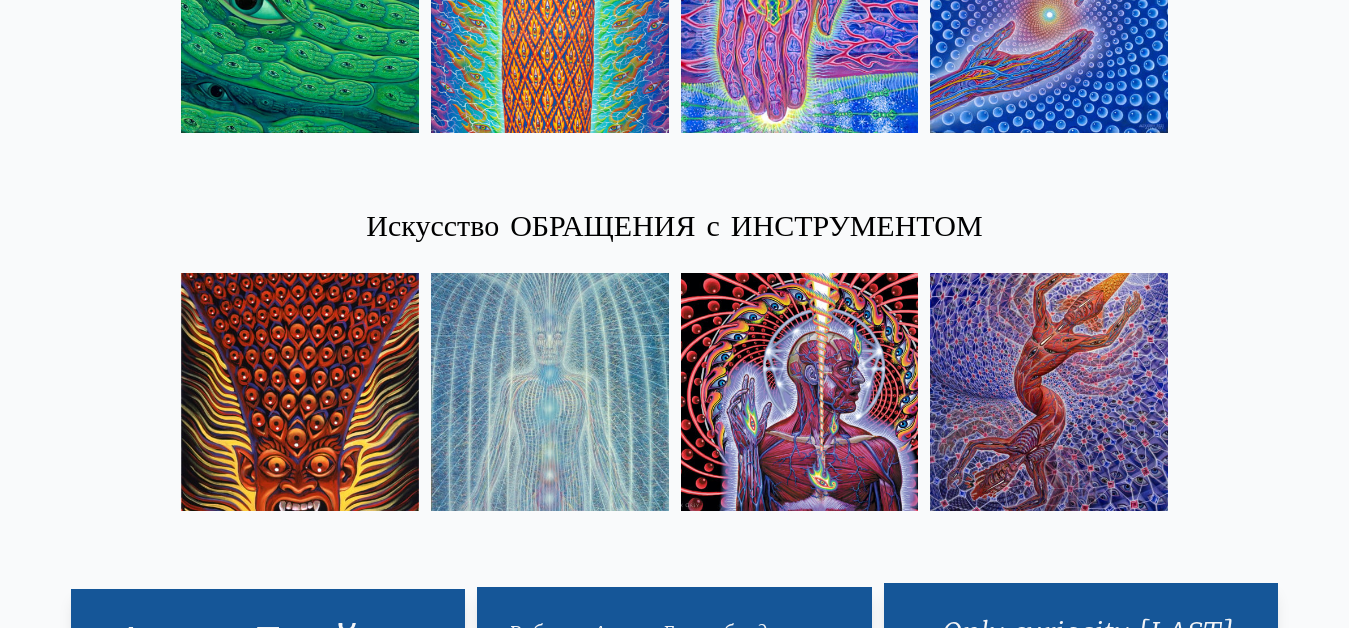 click at bounding box center [300, 392] 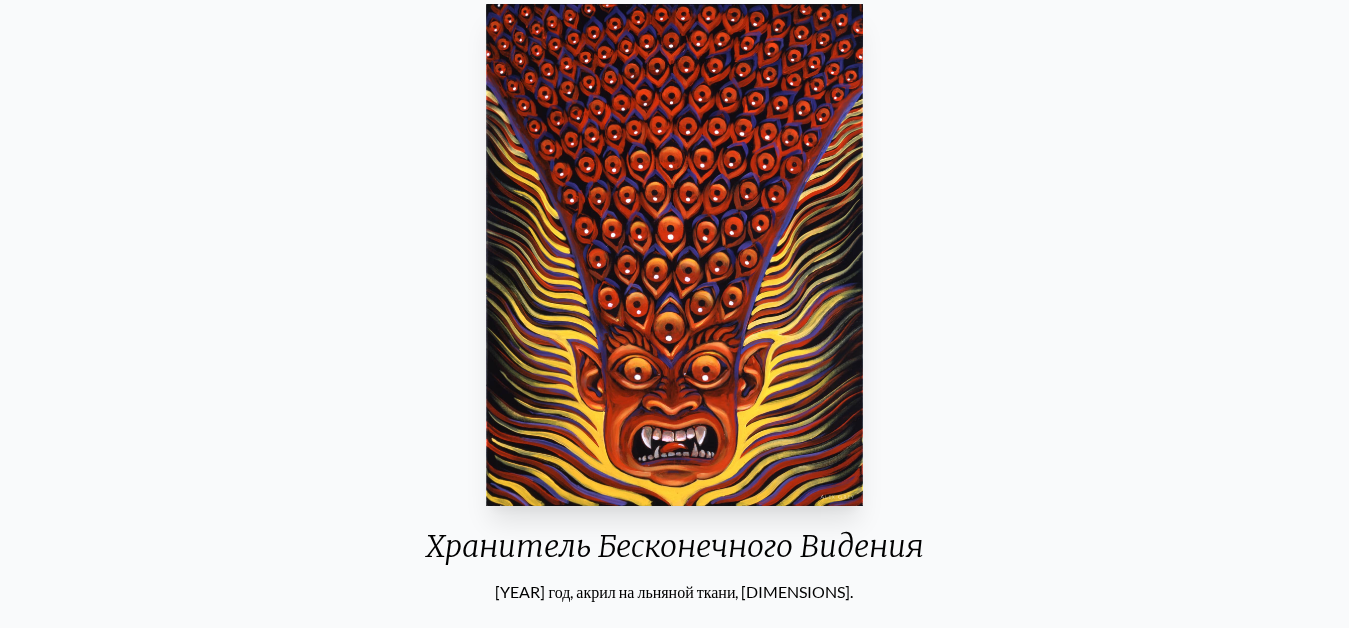 scroll, scrollTop: 100, scrollLeft: 0, axis: vertical 